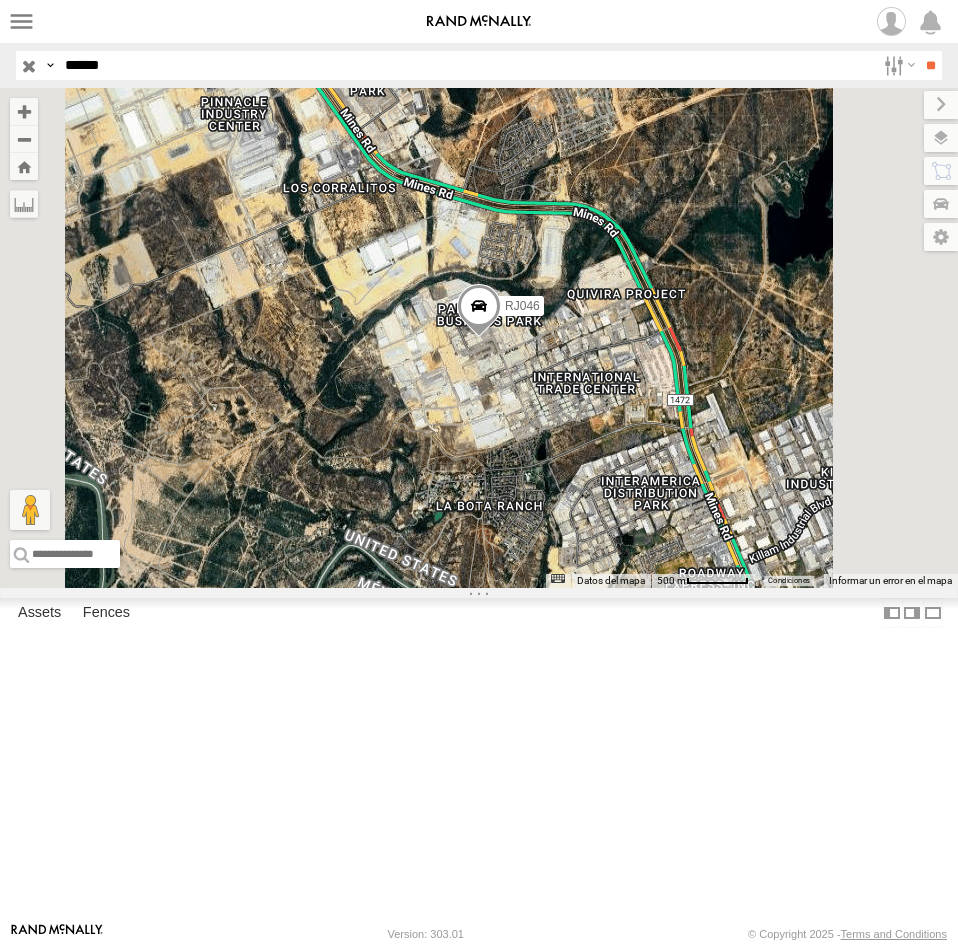 scroll, scrollTop: 0, scrollLeft: 0, axis: both 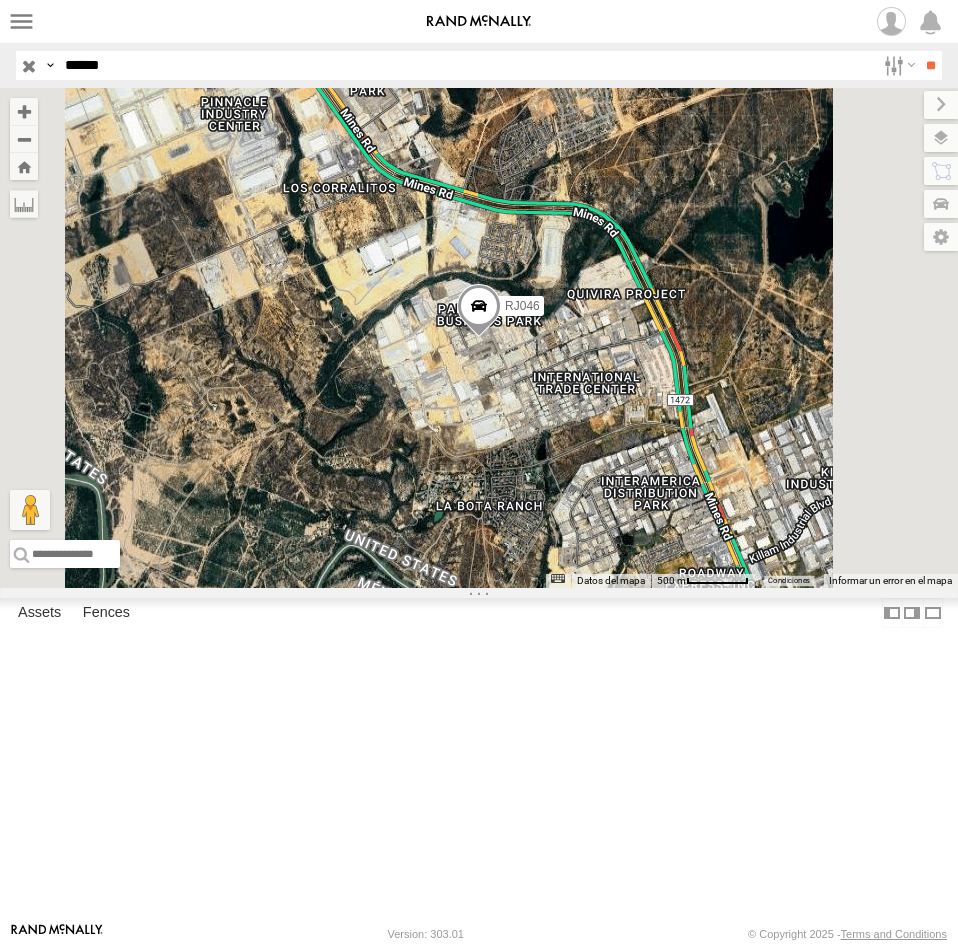 click on "*****" at bounding box center [466, 65] 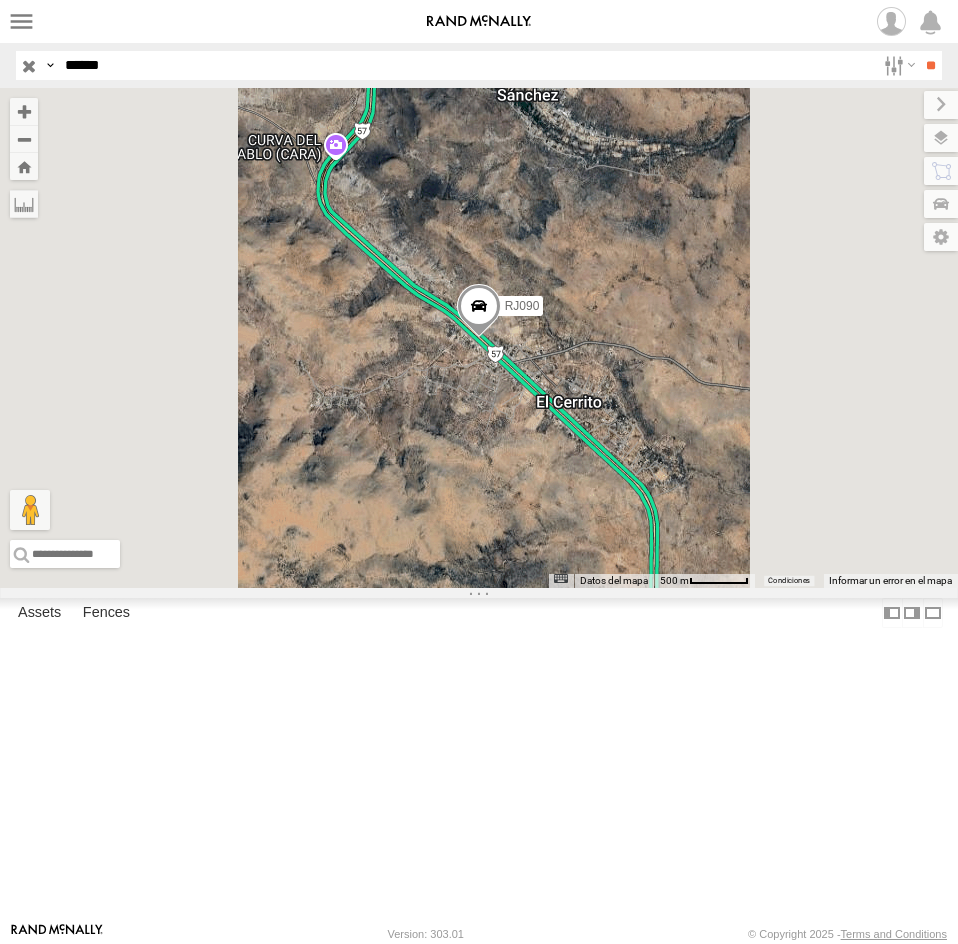 click at bounding box center [479, 311] 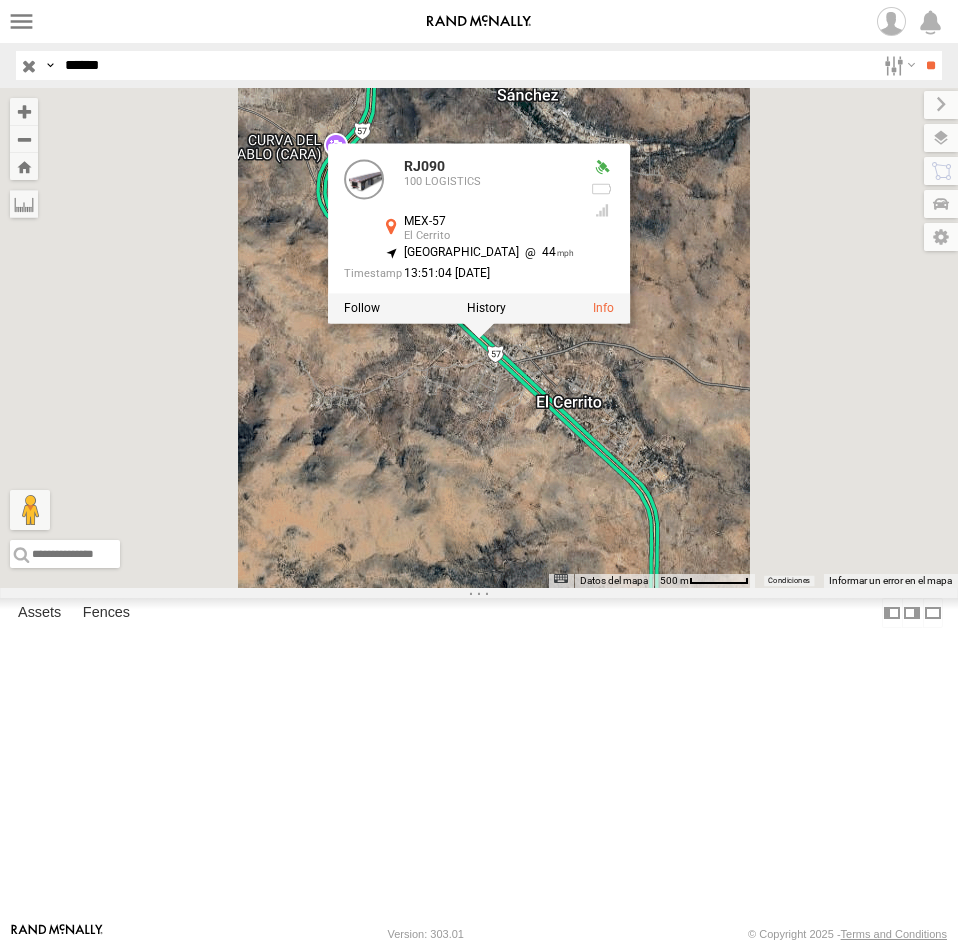 click on "Para navegar, presiona las teclas [PERSON_NAME]. RJ090 RJ090 100 LOGISTICS MEX-57 [GEOGRAPHIC_DATA] 21.7689 ,  -100.702 South East 44 13:51:04 [DATE] Cargando..." at bounding box center [479, 338] 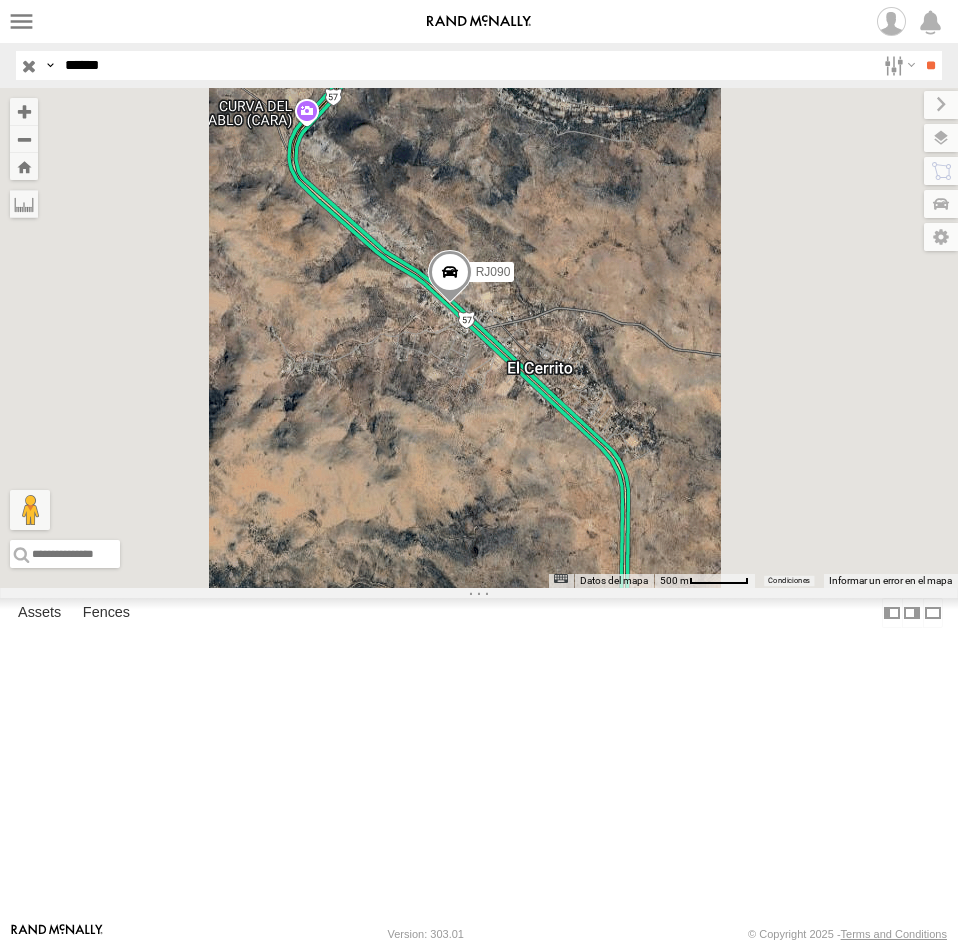 drag, startPoint x: 746, startPoint y: 605, endPoint x: 582, endPoint y: 419, distance: 247.9758 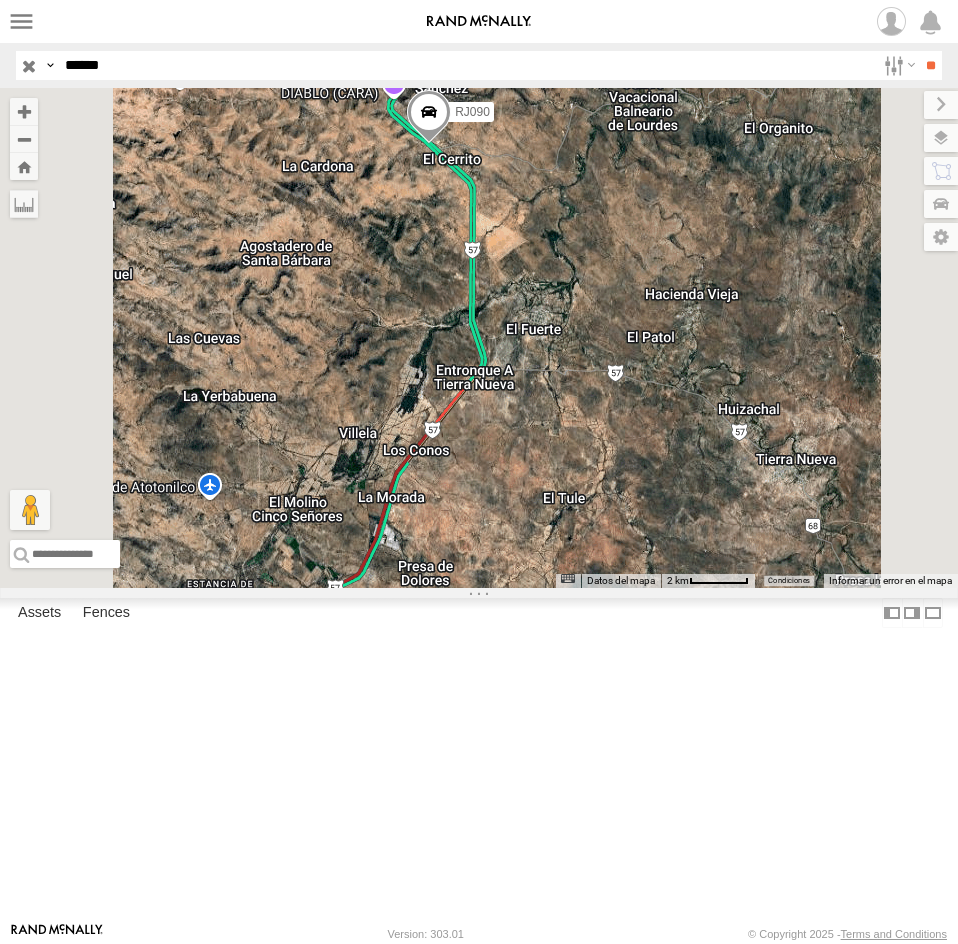drag, startPoint x: 736, startPoint y: 473, endPoint x: 791, endPoint y: 444, distance: 62.177166 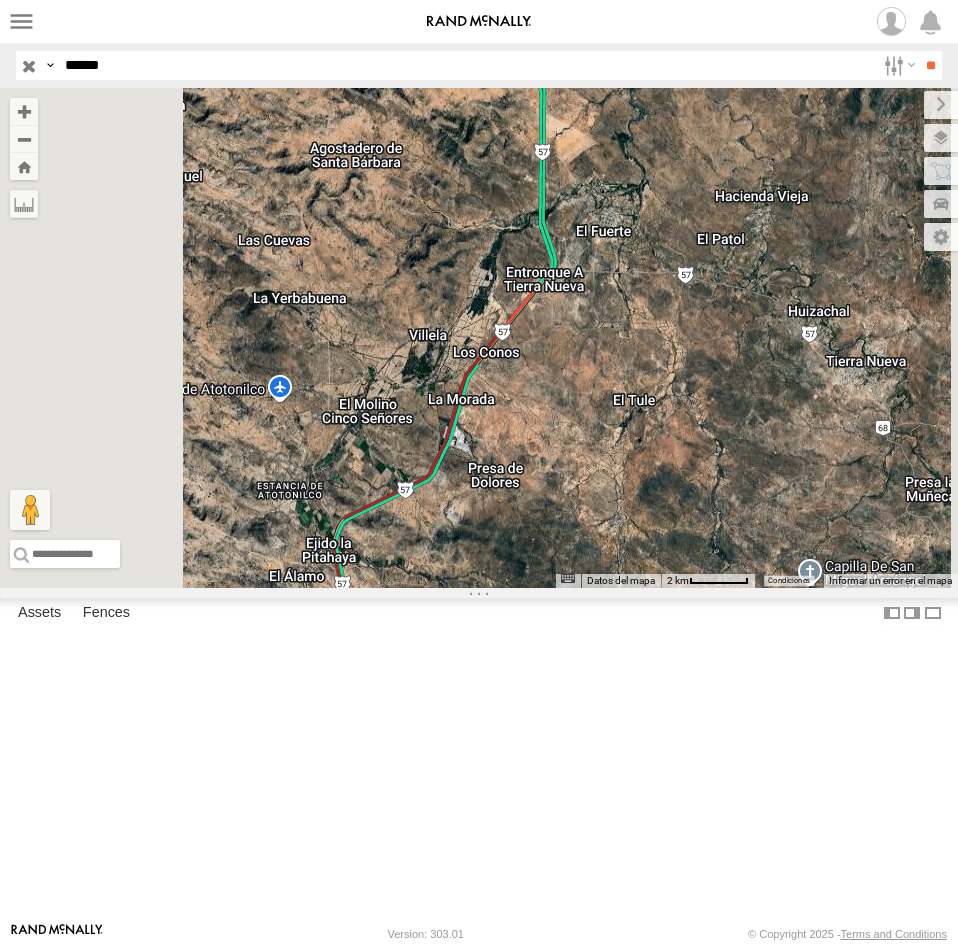 drag, startPoint x: 670, startPoint y: 528, endPoint x: 749, endPoint y: 428, distance: 127.440186 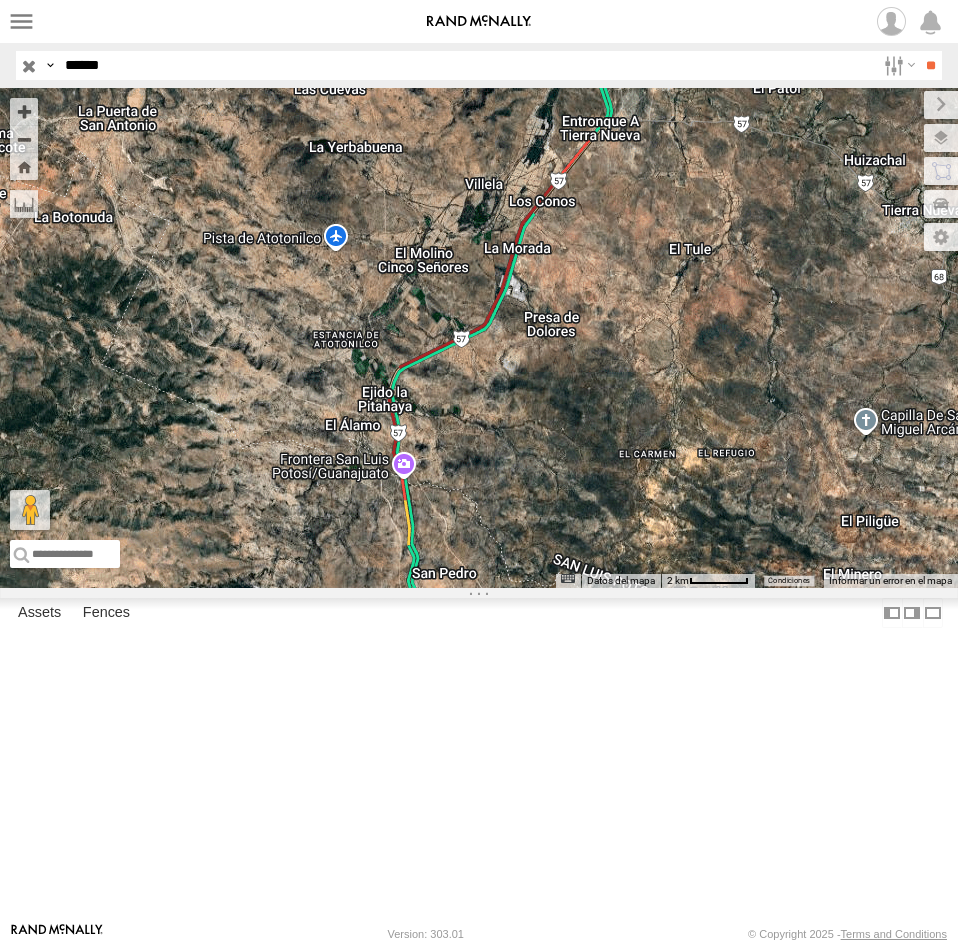 drag, startPoint x: 692, startPoint y: 557, endPoint x: 736, endPoint y: 434, distance: 130.63307 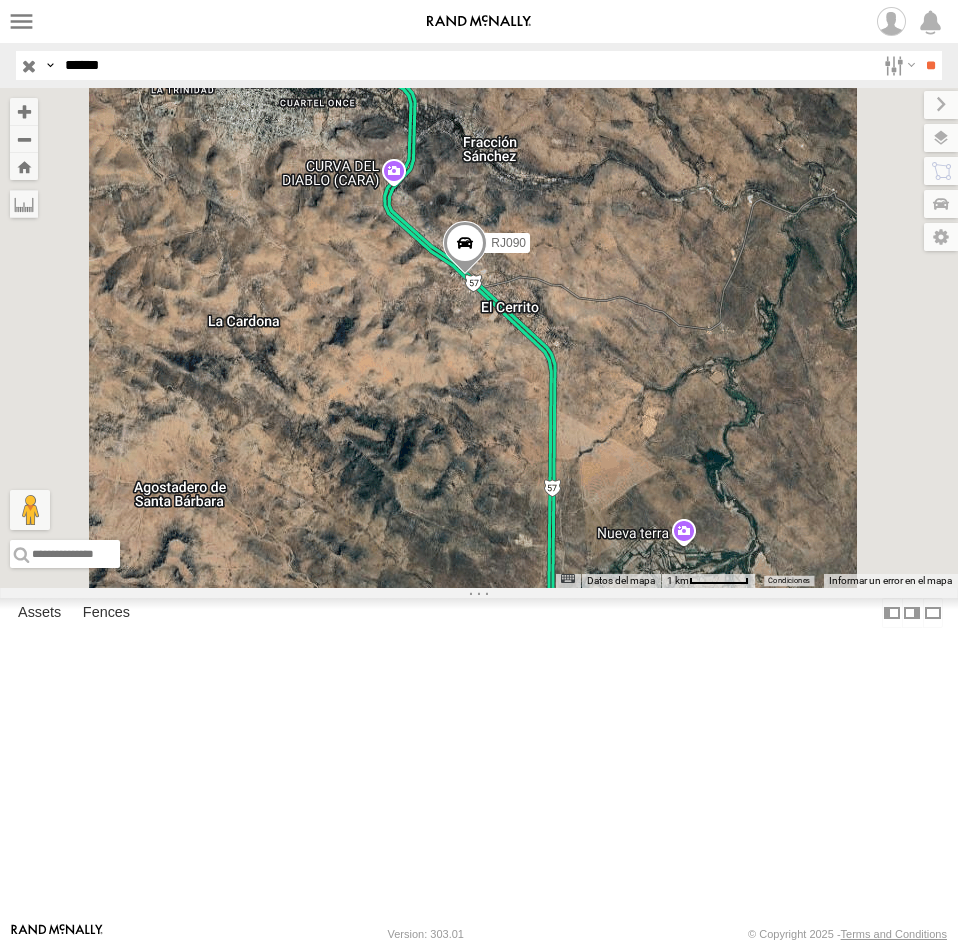 drag, startPoint x: 748, startPoint y: 157, endPoint x: 673, endPoint y: 596, distance: 445.36053 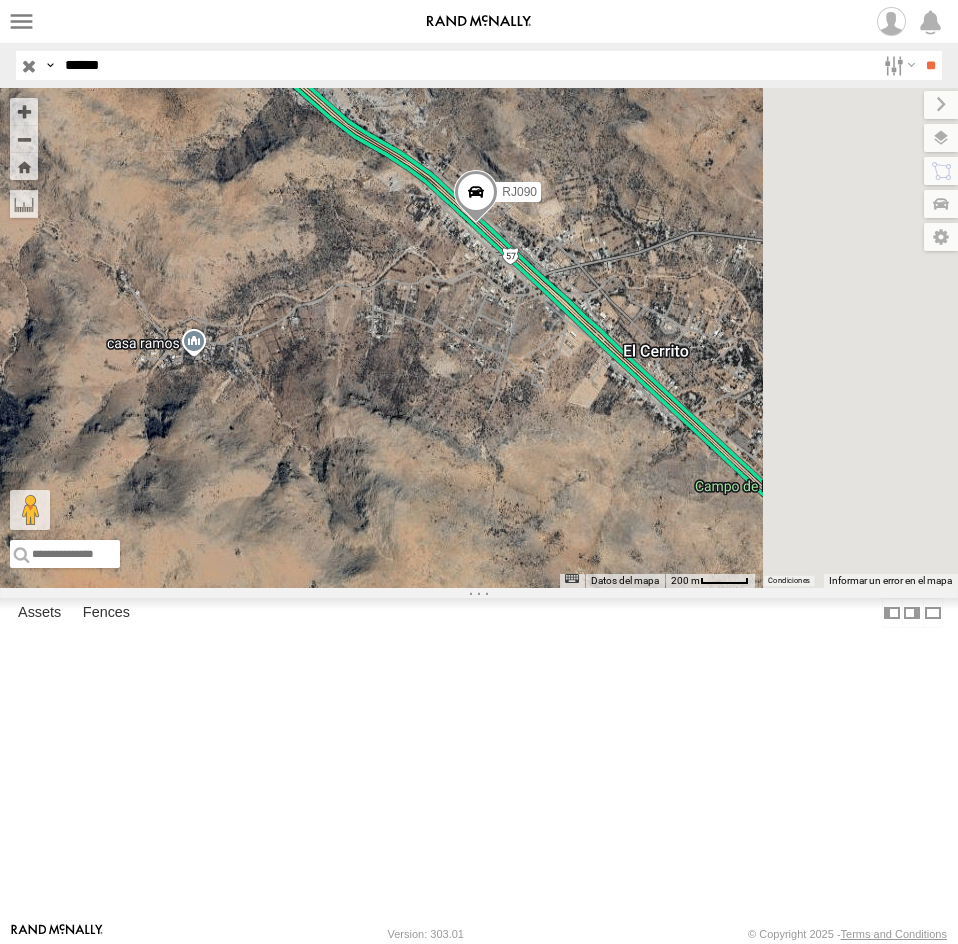 click at bounding box center (476, 197) 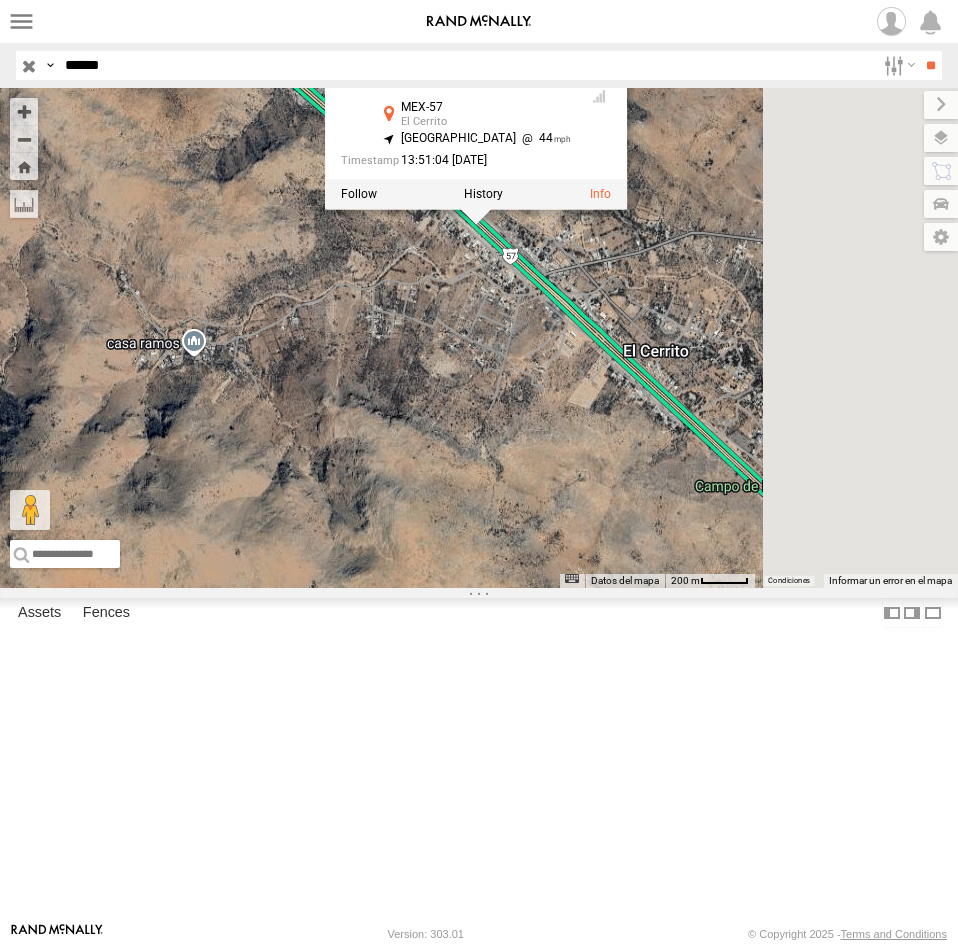 click on "Para navegar, presiona las teclas [PERSON_NAME]. RJ090 RJ090 100 LOGISTICS MEX-57 [GEOGRAPHIC_DATA] 21.7689 ,  -100.702 South East 44 13:51:04 [DATE] Cargando..." at bounding box center (479, 338) 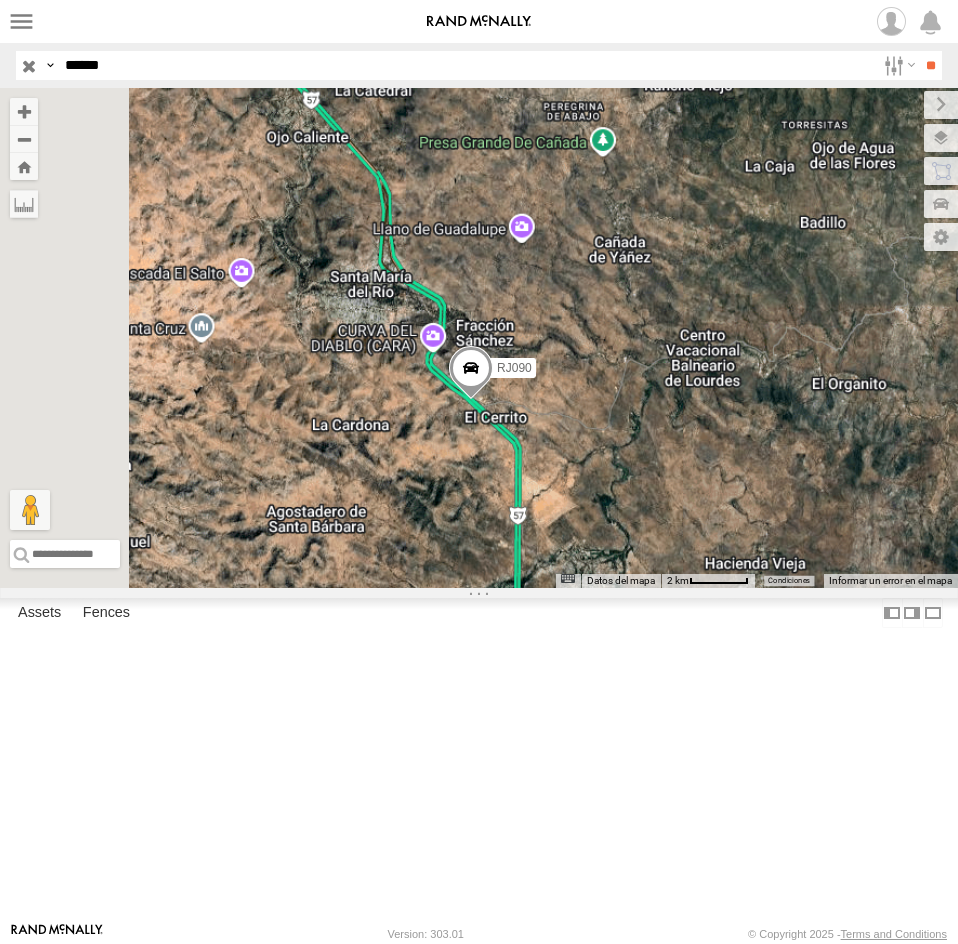 drag, startPoint x: 735, startPoint y: 624, endPoint x: 700, endPoint y: 456, distance: 171.60712 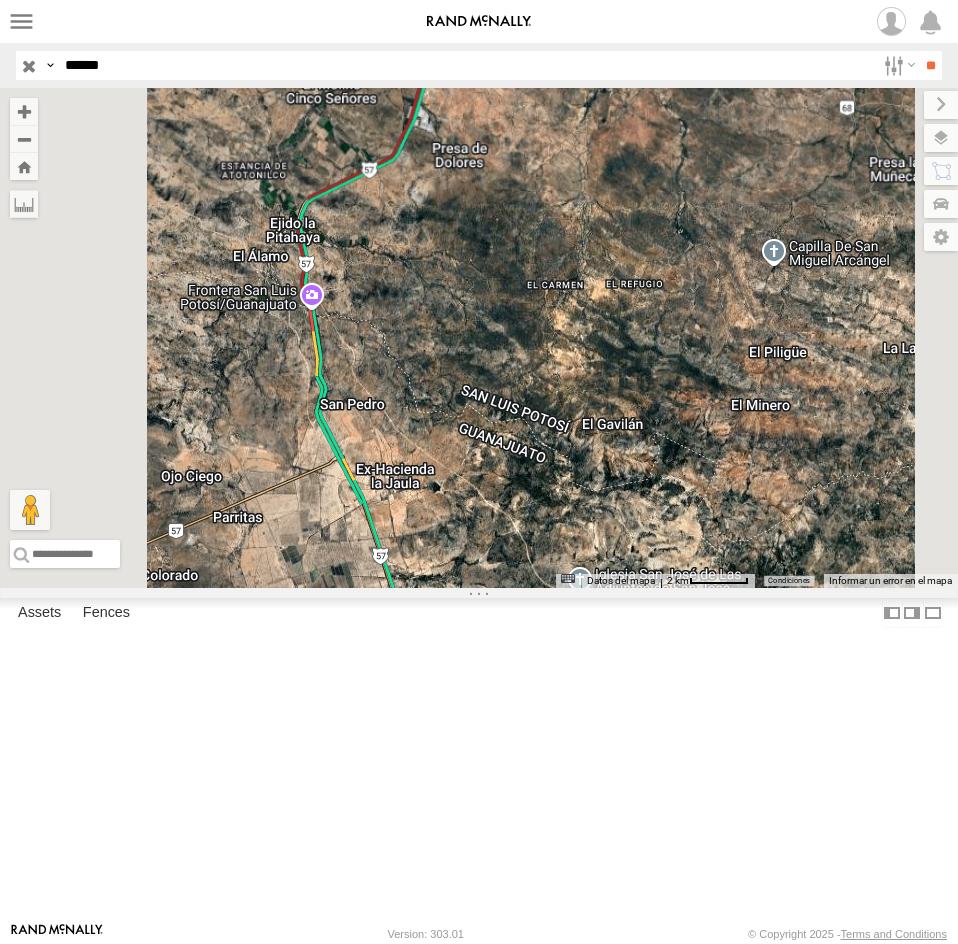 drag, startPoint x: 716, startPoint y: 555, endPoint x: 807, endPoint y: 419, distance: 163.6368 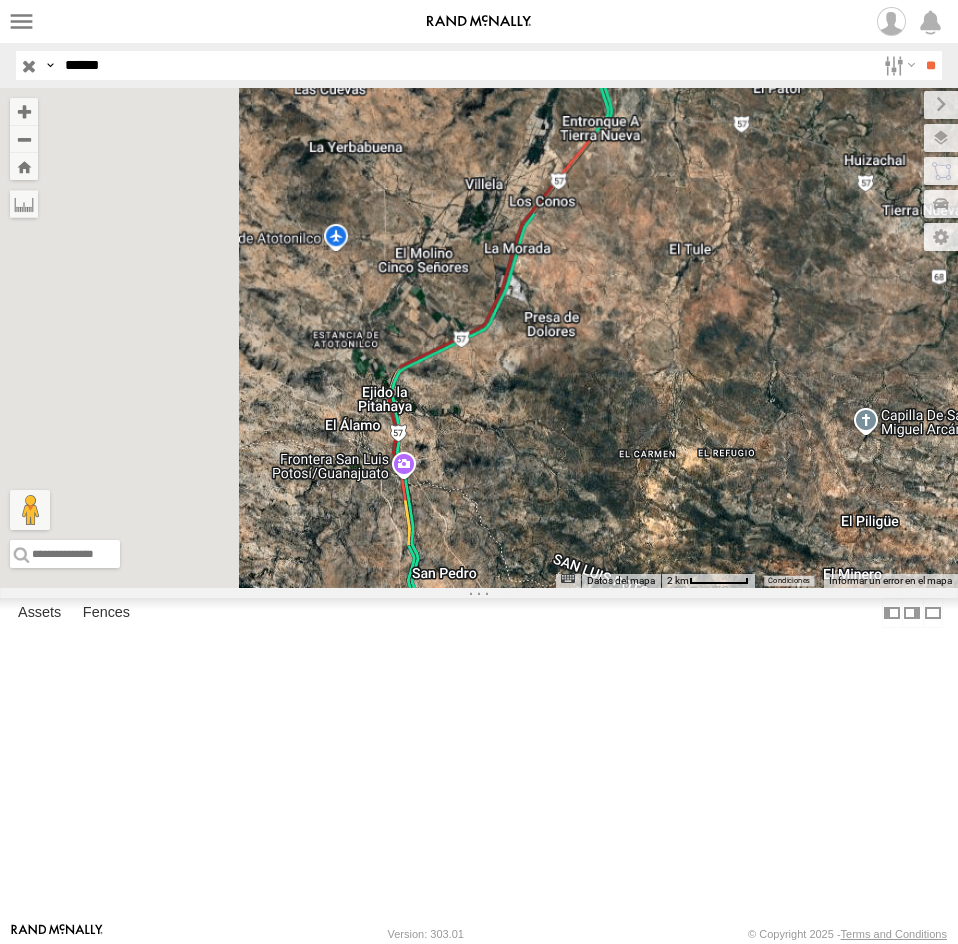 drag, startPoint x: 765, startPoint y: 325, endPoint x: 870, endPoint y: 538, distance: 237.47421 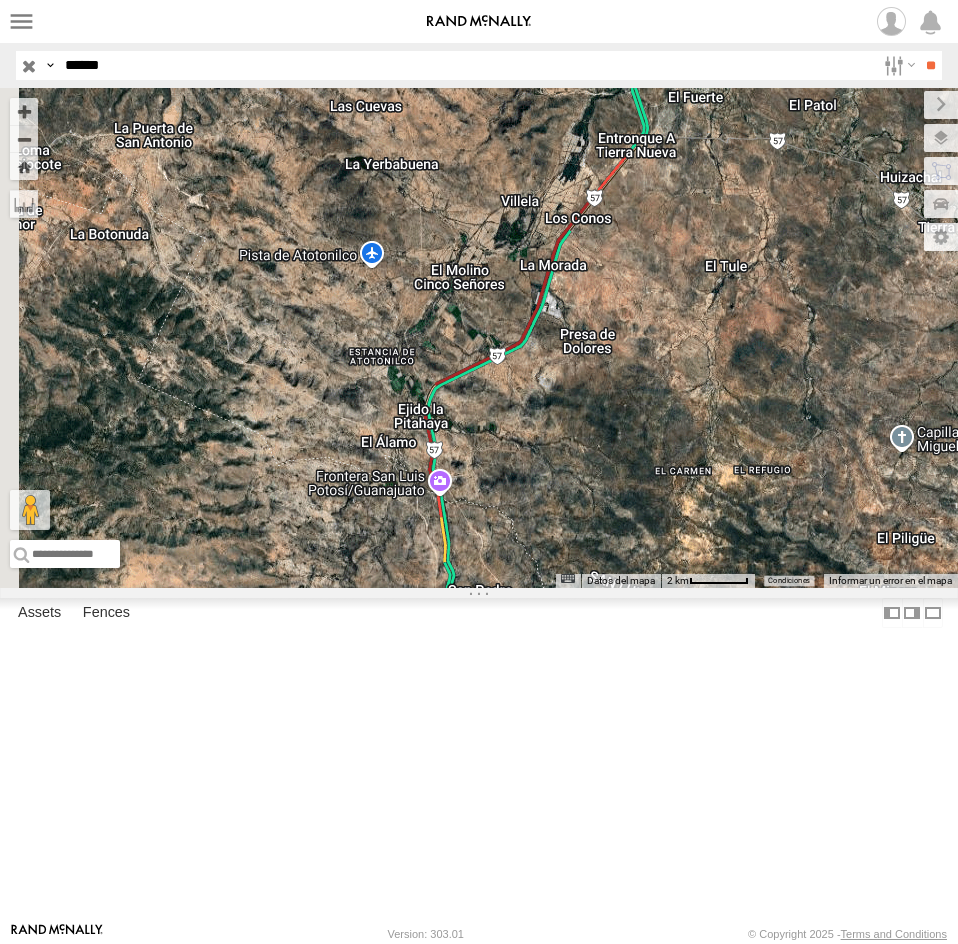 drag, startPoint x: 715, startPoint y: 626, endPoint x: 762, endPoint y: 531, distance: 105.99056 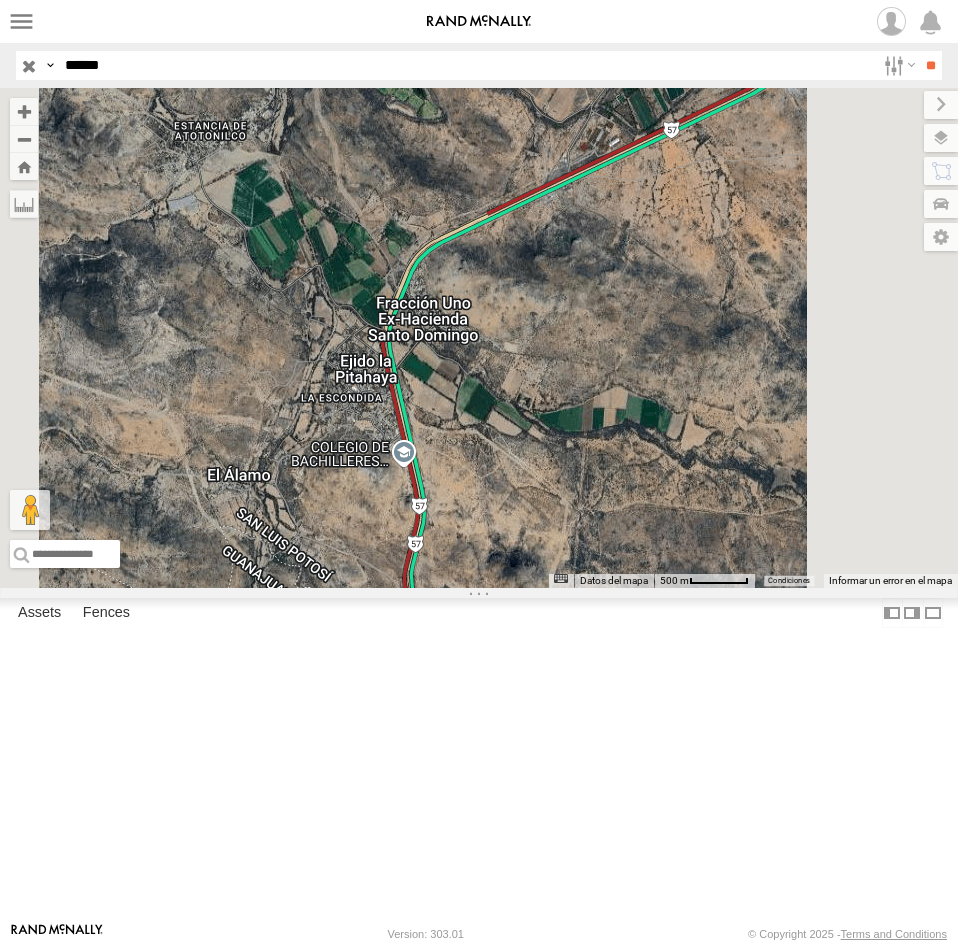 drag, startPoint x: 708, startPoint y: 522, endPoint x: 704, endPoint y: 631, distance: 109.07337 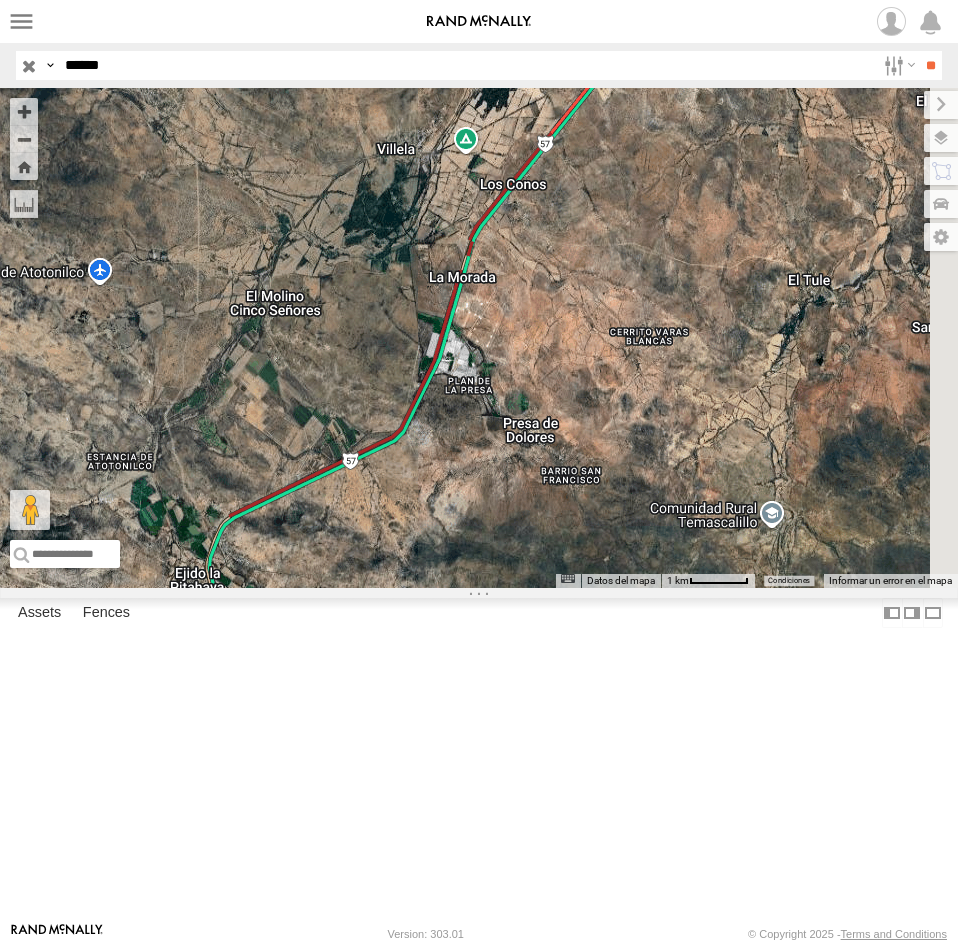 drag, startPoint x: 883, startPoint y: 327, endPoint x: 654, endPoint y: 615, distance: 367.94702 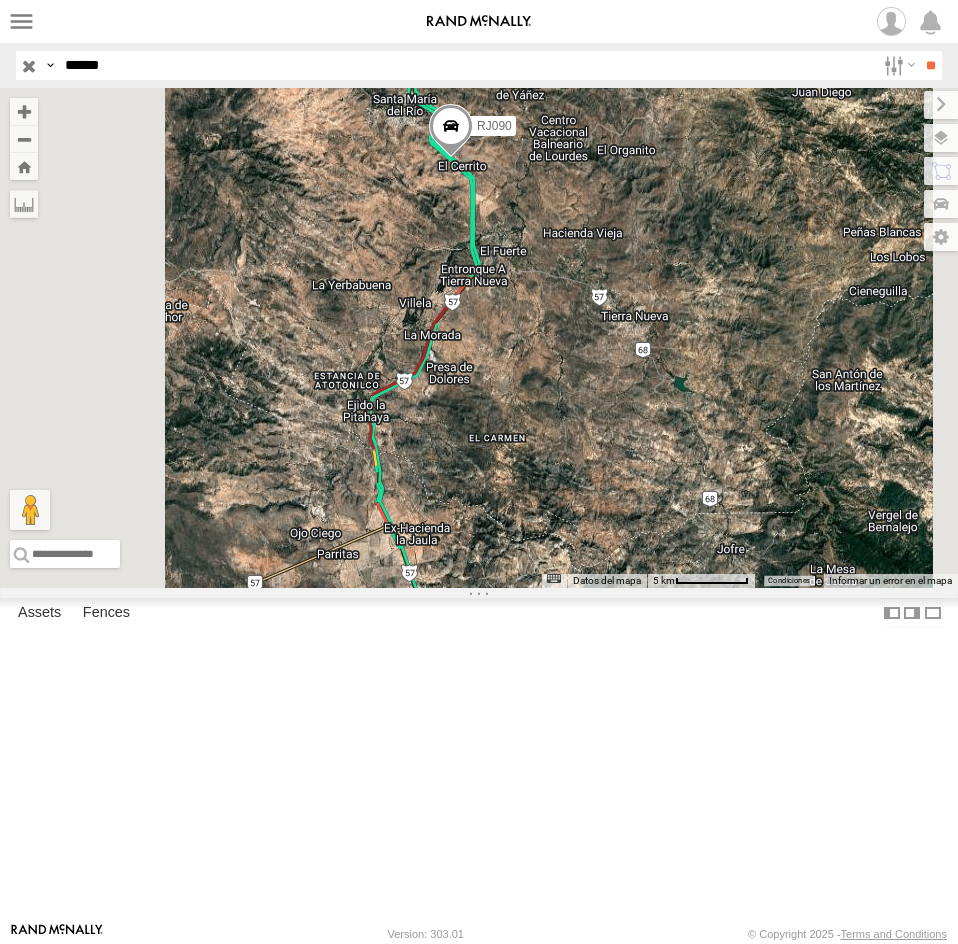 click at bounding box center (451, 131) 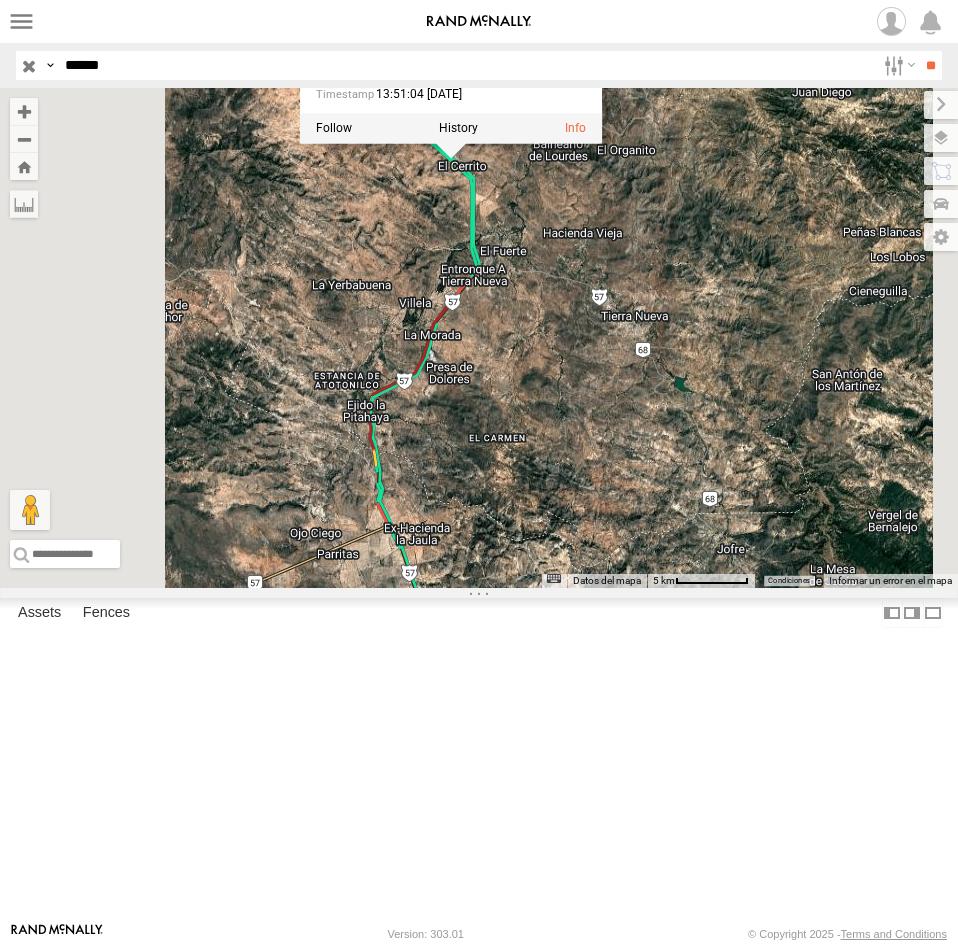click on "Para navegar, presiona las teclas [PERSON_NAME]. RJ090 RJ090 100 LOGISTICS MEX-57 [GEOGRAPHIC_DATA] 21.7689 ,  -100.702 South East 44 13:51:04 [DATE] Cargando..." at bounding box center [479, 338] 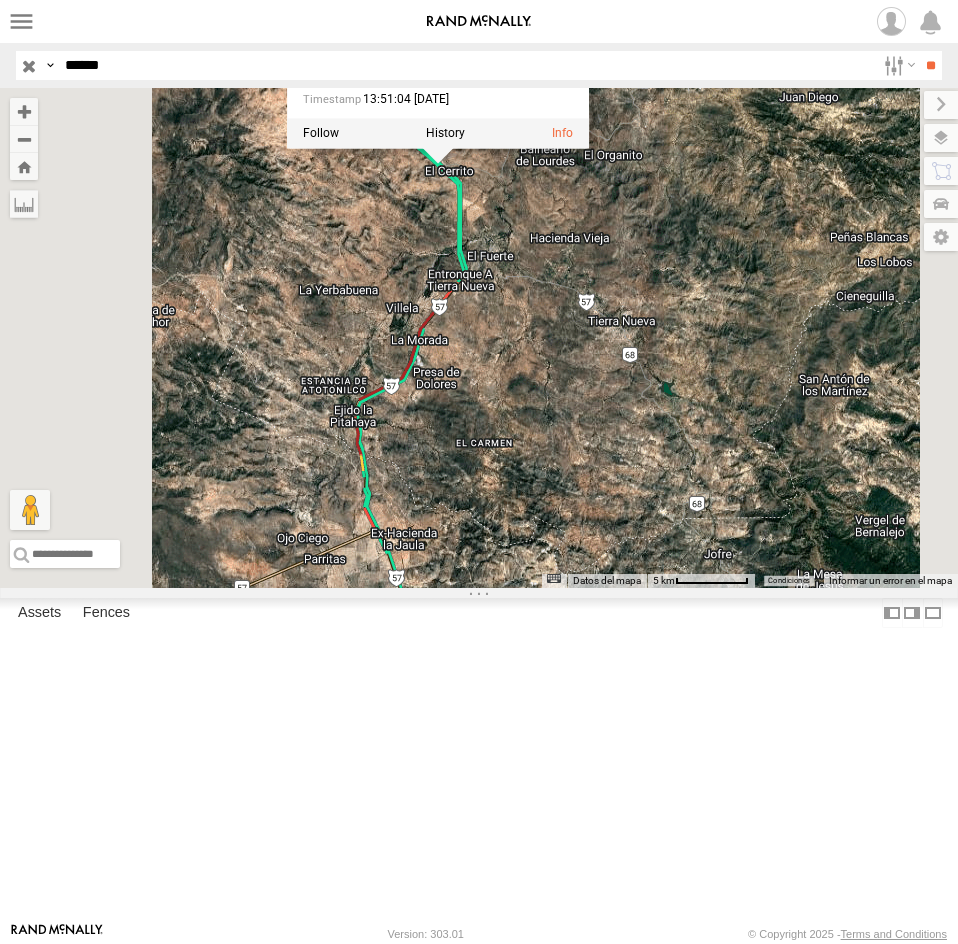 click on "Para navegar, presiona las teclas [PERSON_NAME]. RJ090 RJ090 100 LOGISTICS MEX-57 [GEOGRAPHIC_DATA] 21.7689 ,  -100.702 South East 44 13:51:04 [DATE] Cargando..." at bounding box center (479, 338) 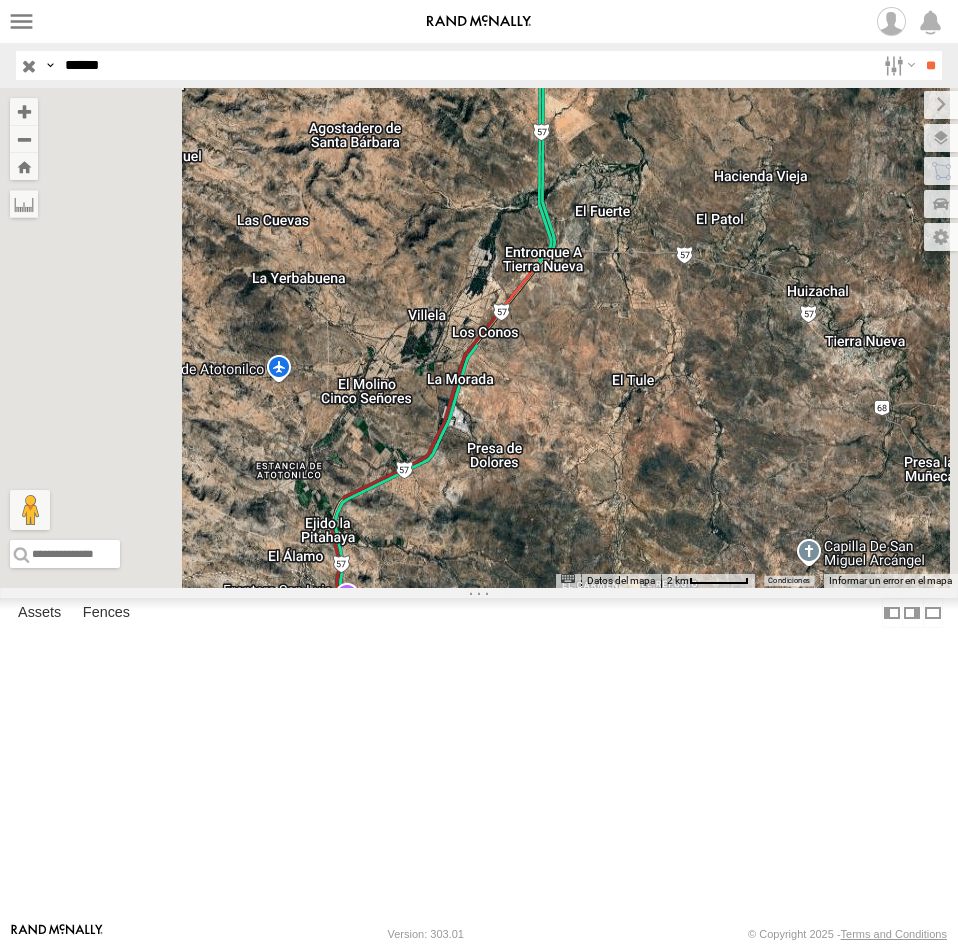 drag, startPoint x: 671, startPoint y: 407, endPoint x: 724, endPoint y: 286, distance: 132.09845 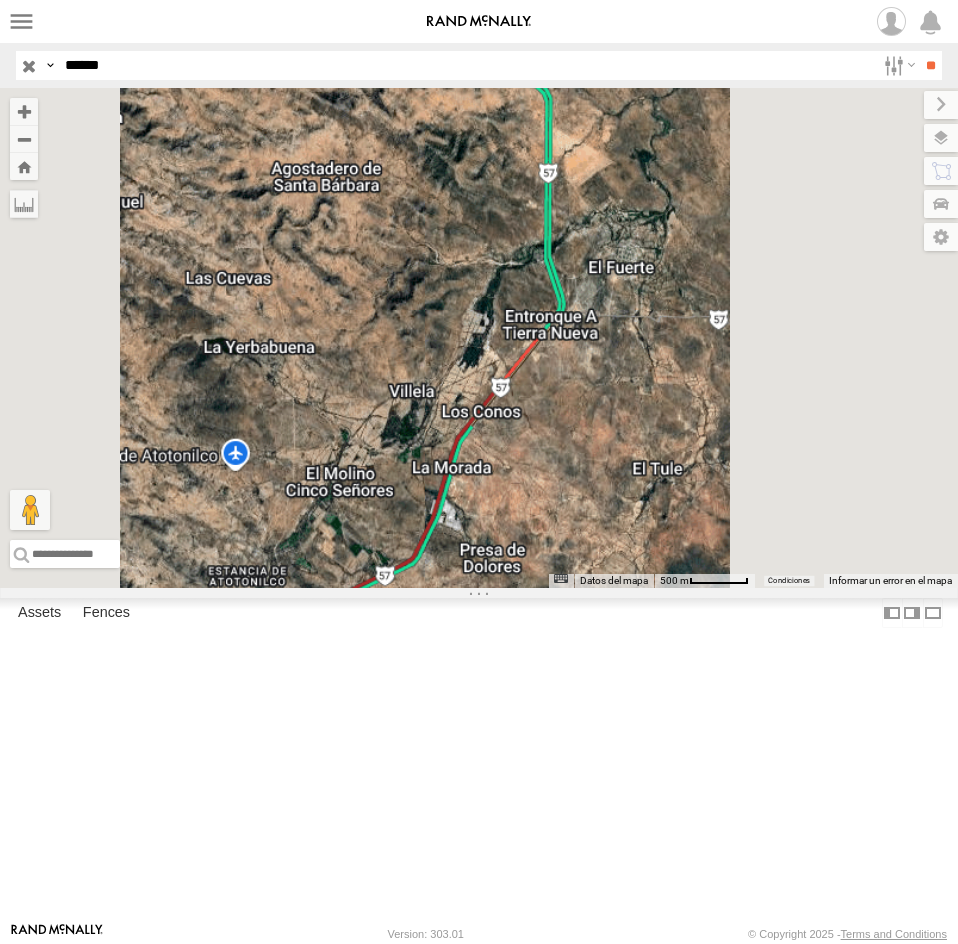 click on "*****" at bounding box center [466, 65] 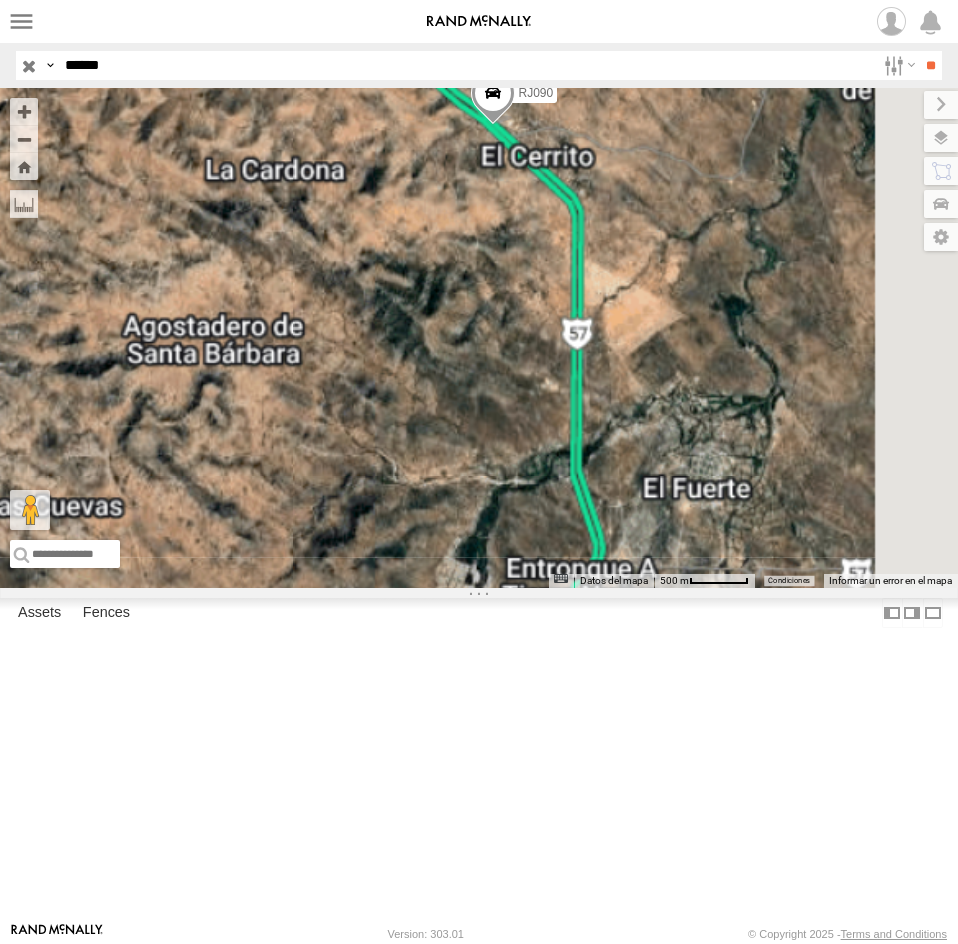 paste on "*****" 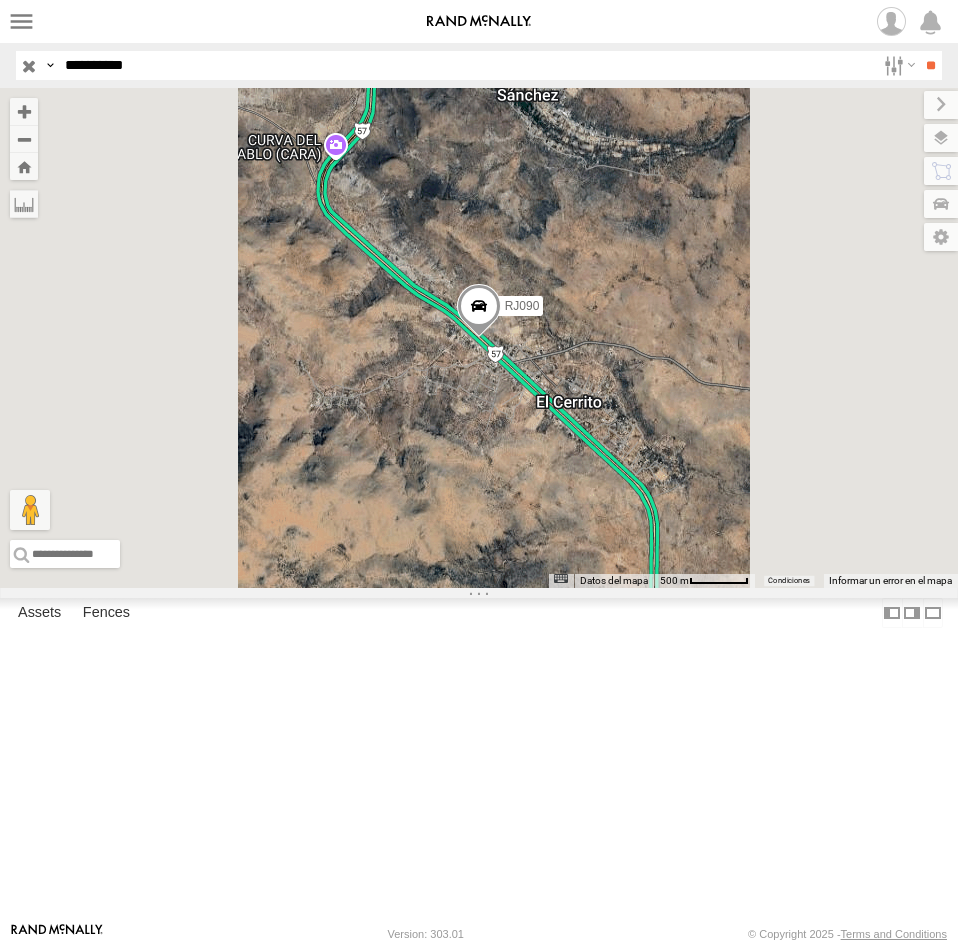 click on "**********" at bounding box center (466, 65) 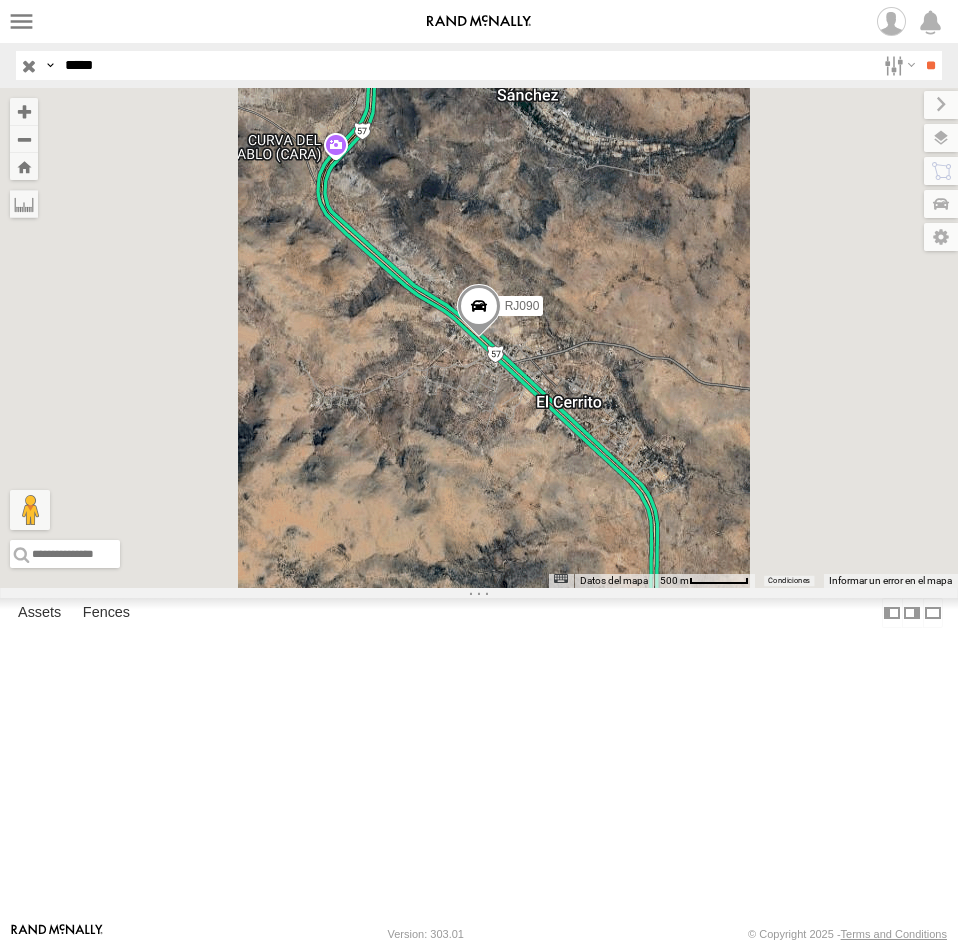 click on "**" at bounding box center (930, 65) 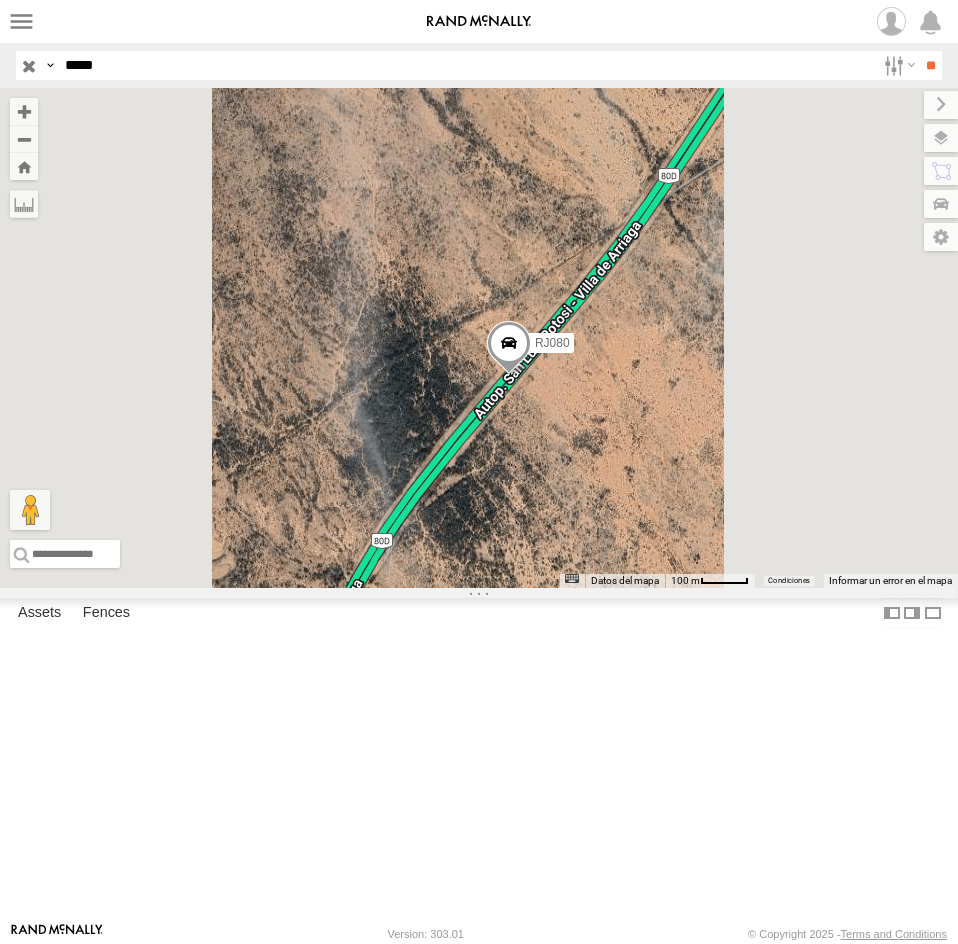 click at bounding box center [509, 348] 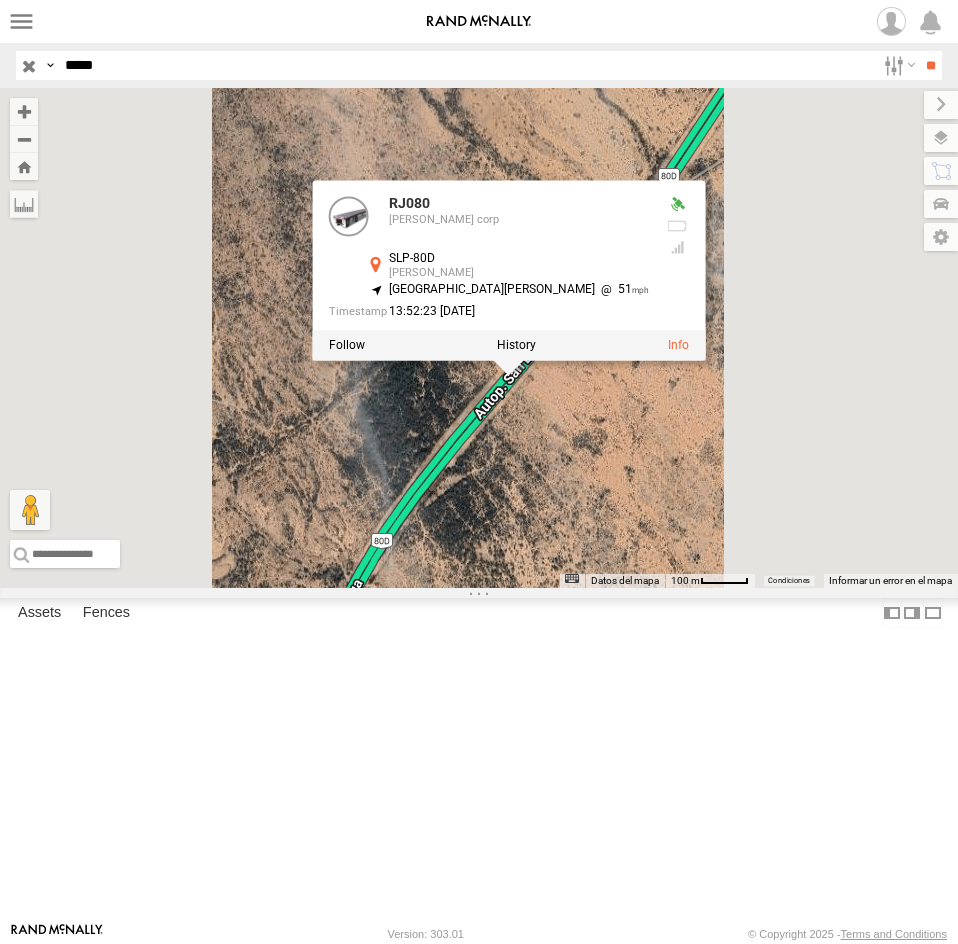 click on "RJ080 [PERSON_NAME] corp SLP-80D [PERSON_NAME] 21.86516 ,  -100.98545 [GEOGRAPHIC_DATA][PERSON_NAME] 51 13:52:23 [DATE]" at bounding box center (509, 271) 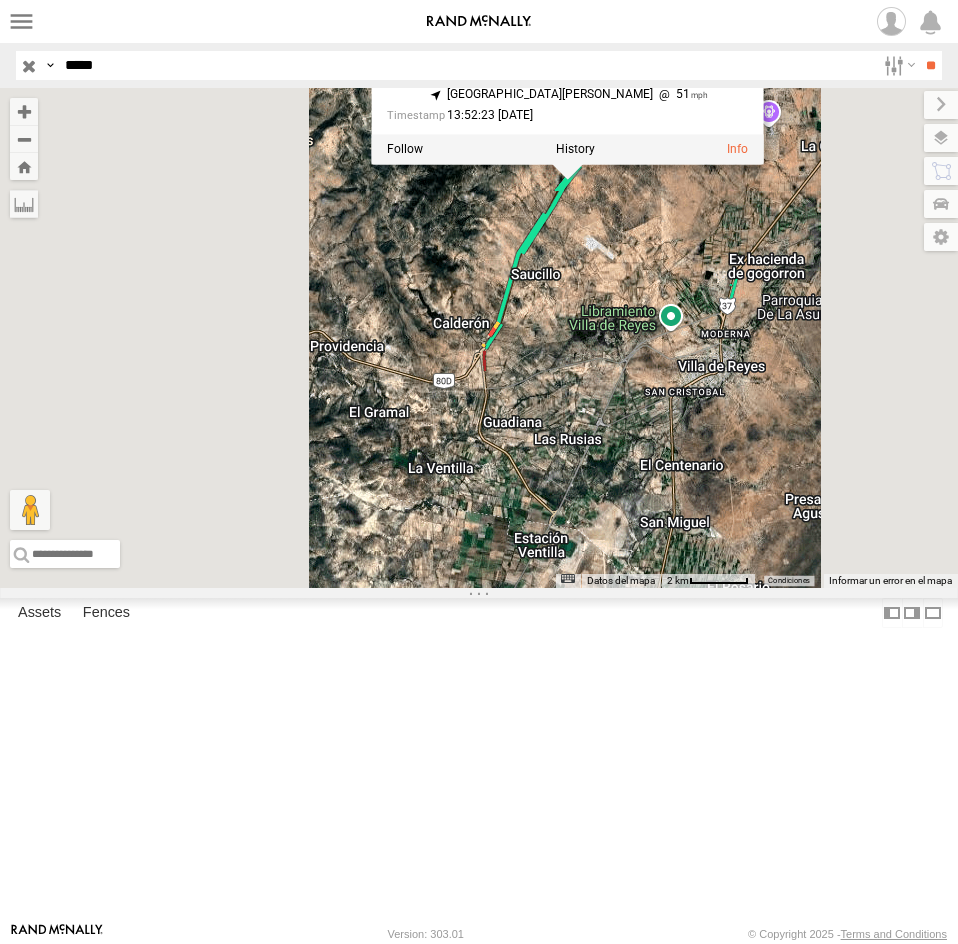 drag, startPoint x: 715, startPoint y: 635, endPoint x: 816, endPoint y: 430, distance: 228.53009 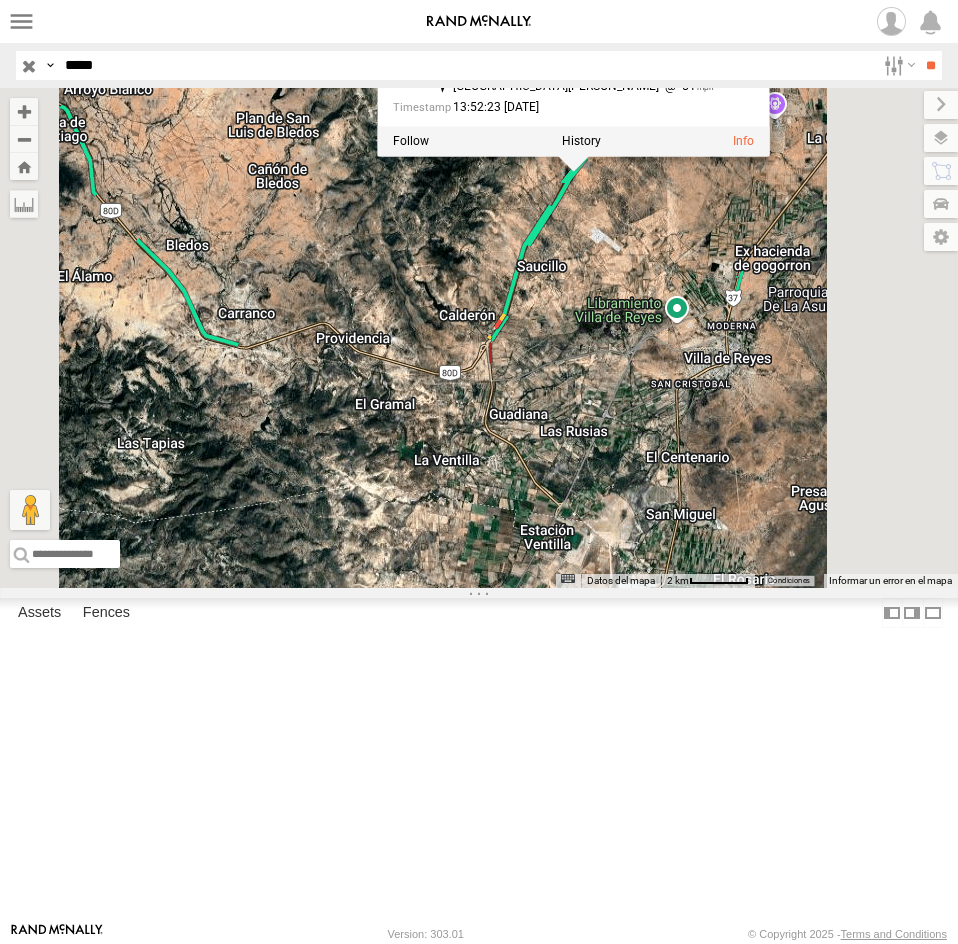 click on "Para navegar, presiona las teclas [PERSON_NAME]. RJ080 RJ080 [PERSON_NAME] corp SLP-80D [PERSON_NAME] 21.86516 ,  -100.98545 [GEOGRAPHIC_DATA][PERSON_NAME] 51 13:52:23 [DATE] Cargando..." at bounding box center (479, 338) 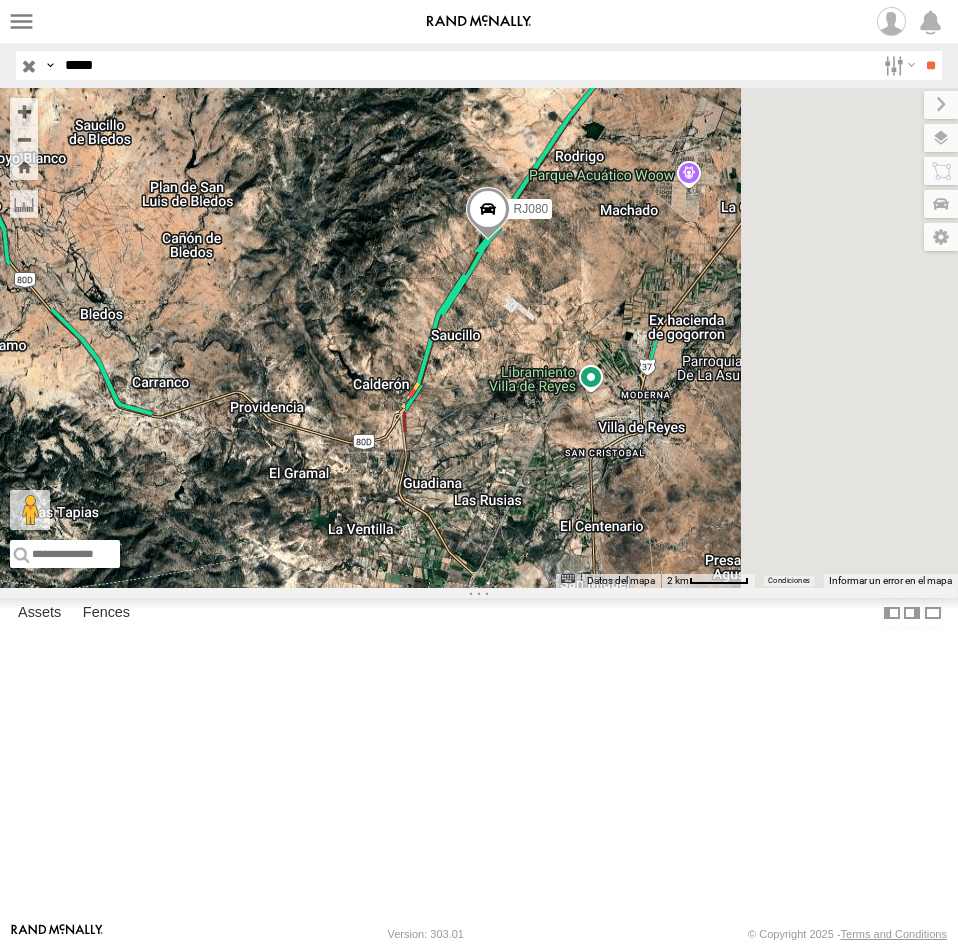 drag, startPoint x: 791, startPoint y: 465, endPoint x: 711, endPoint y: 526, distance: 100.60318 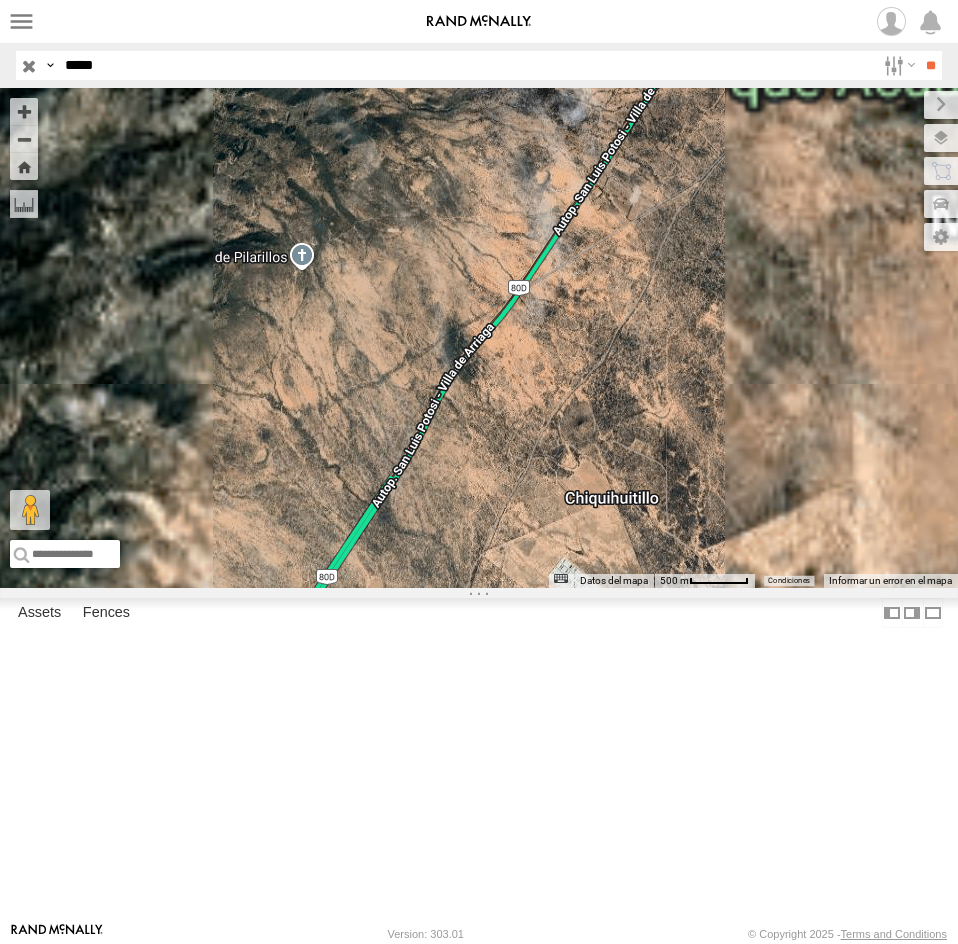 click on "*****" at bounding box center [466, 65] 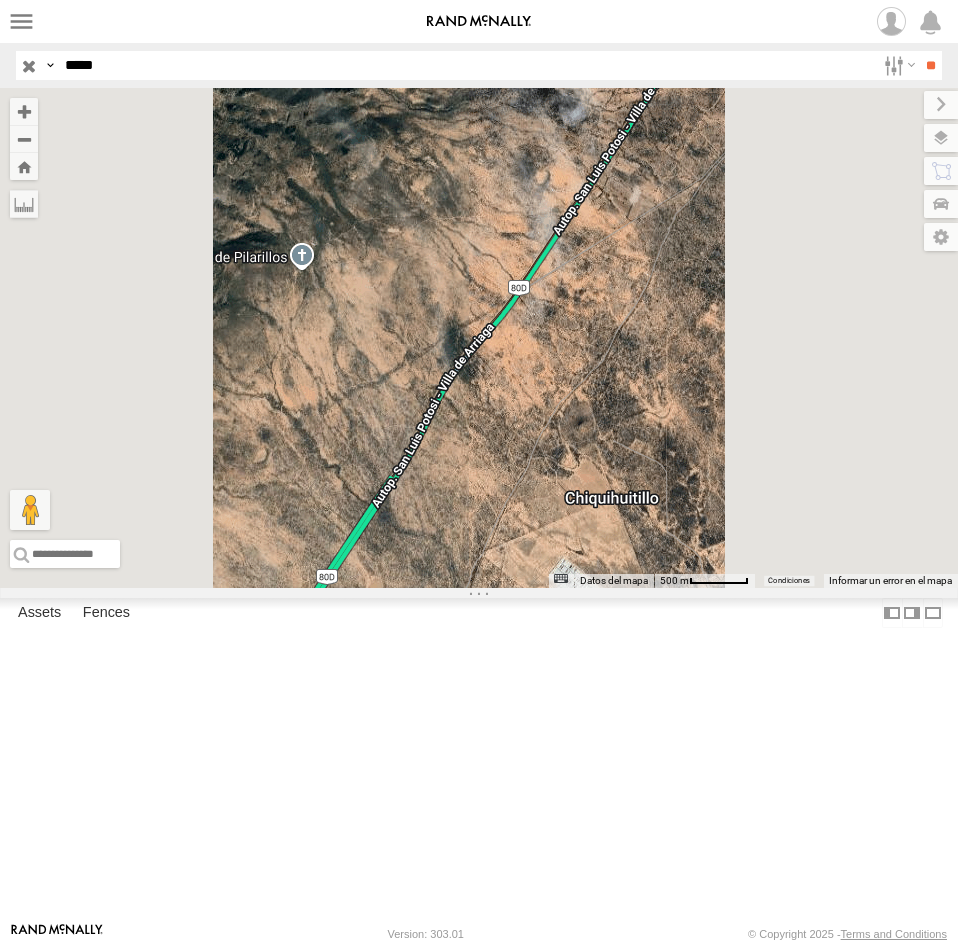 click on "*****" at bounding box center [466, 65] 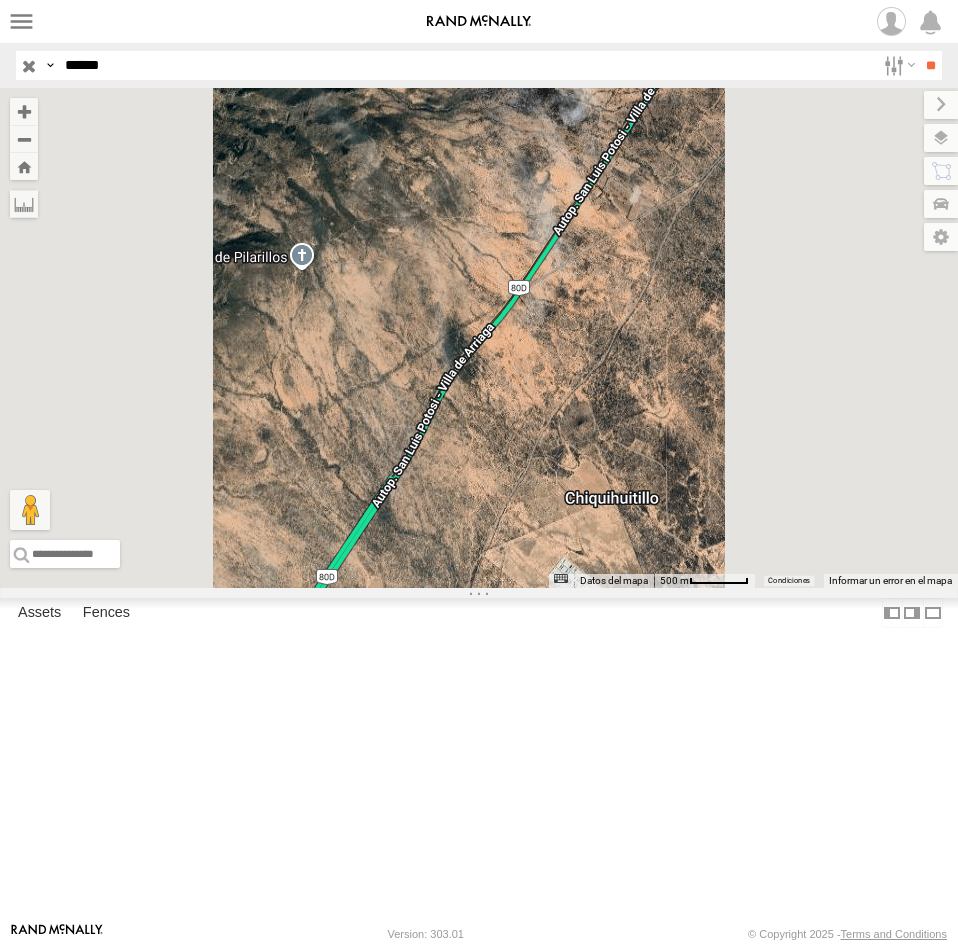 type on "*****" 